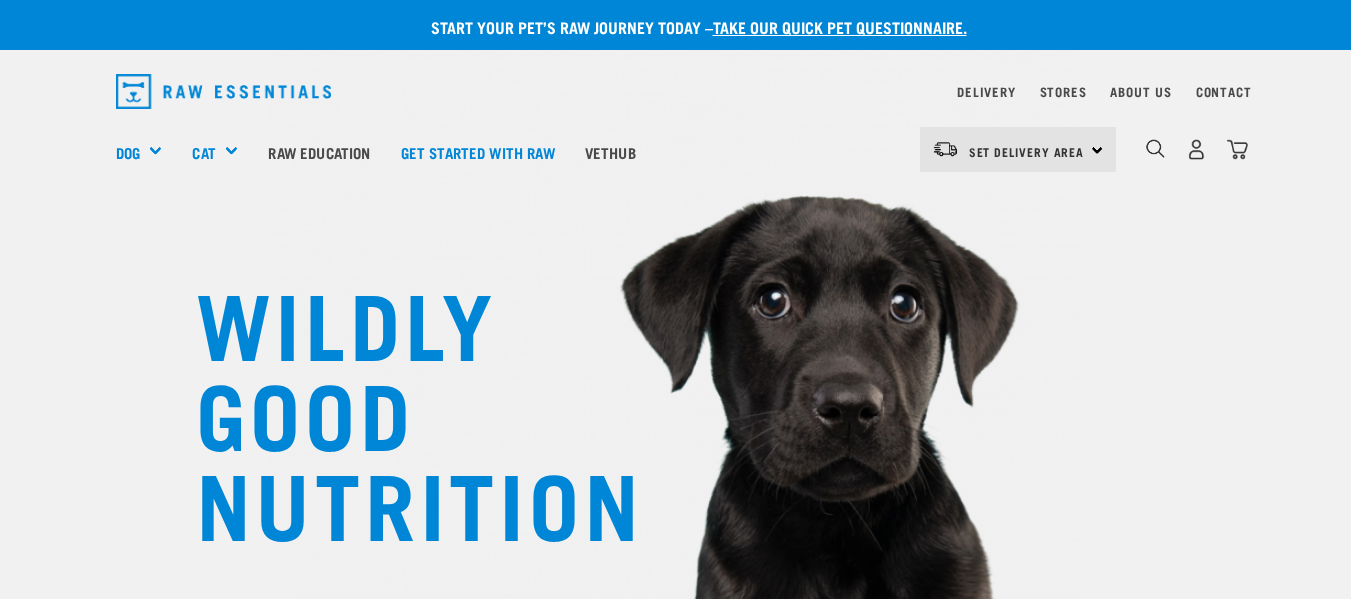scroll, scrollTop: 0, scrollLeft: 0, axis: both 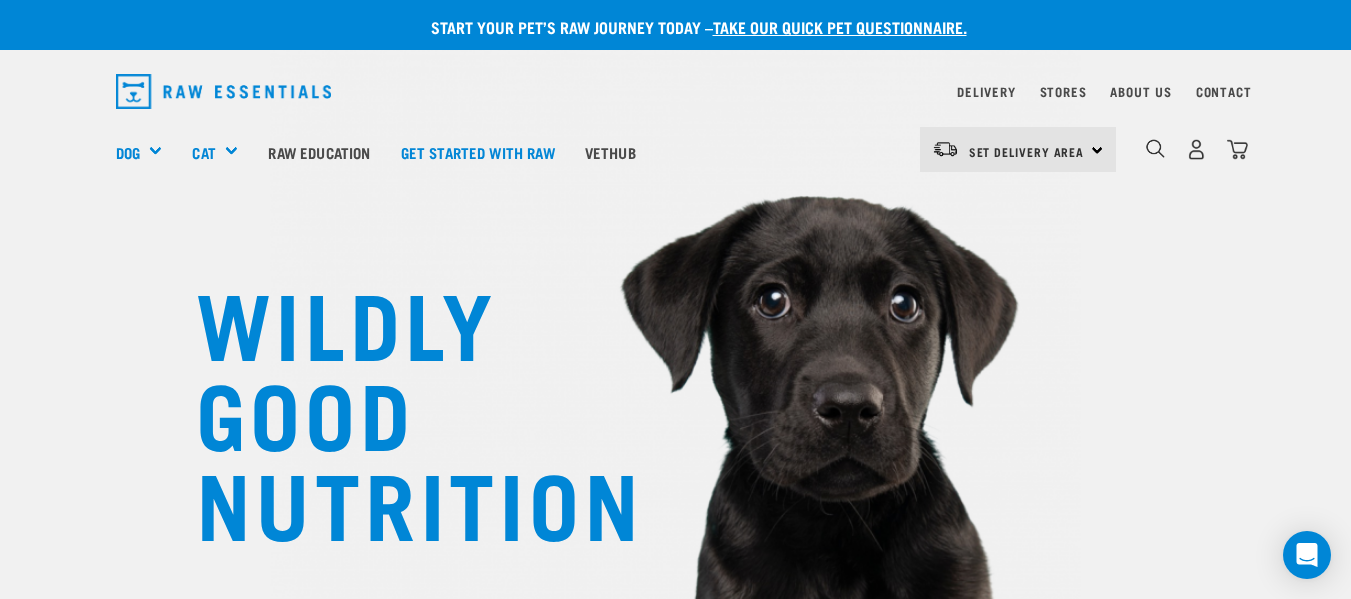 drag, startPoint x: 1236, startPoint y: 0, endPoint x: 1144, endPoint y: 260, distance: 275.79703 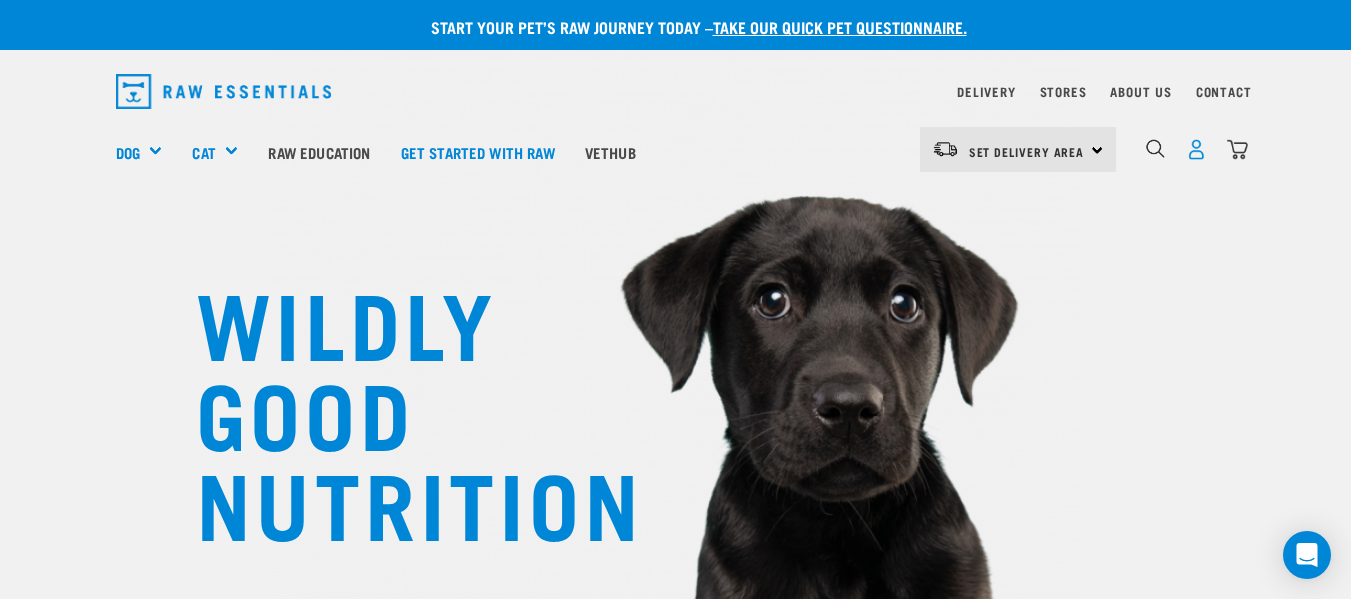click at bounding box center (1196, 149) 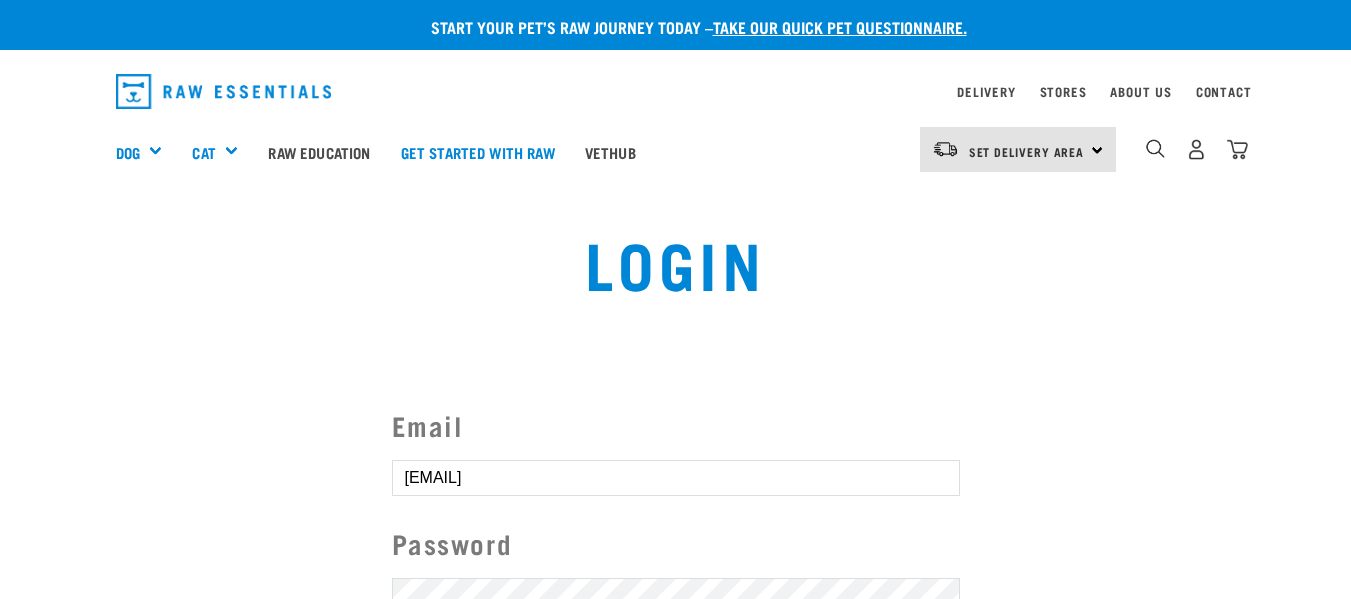 scroll, scrollTop: 0, scrollLeft: 0, axis: both 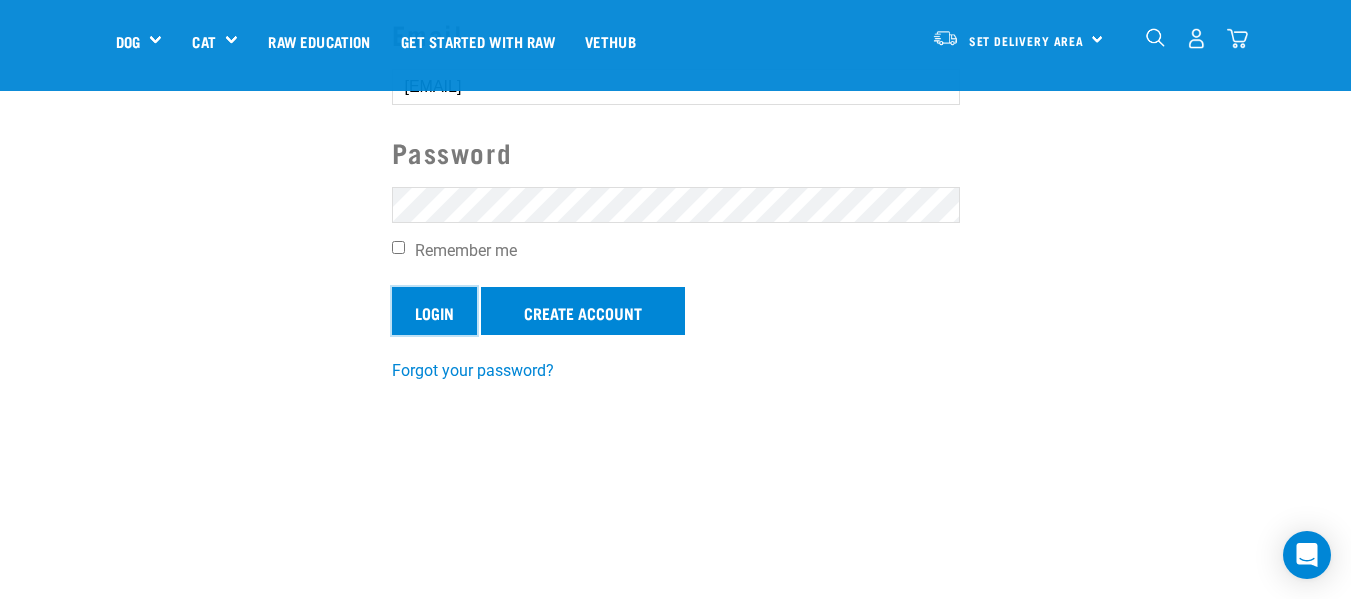 click on "Login" at bounding box center [434, 311] 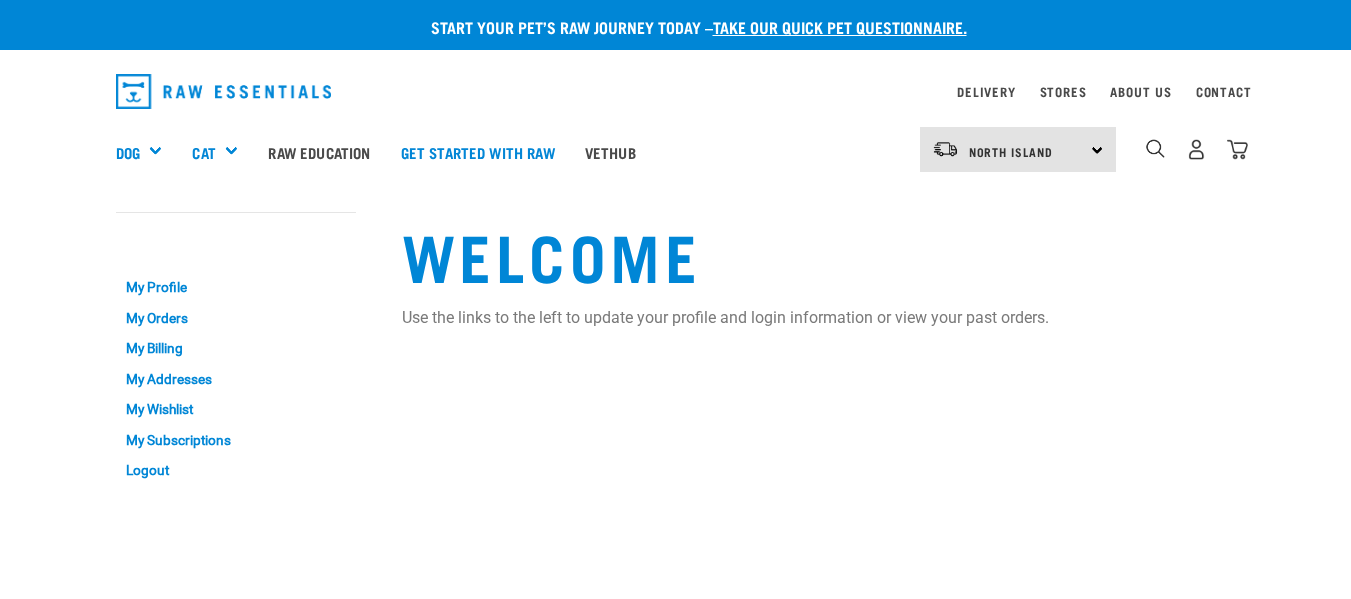 scroll, scrollTop: 0, scrollLeft: 0, axis: both 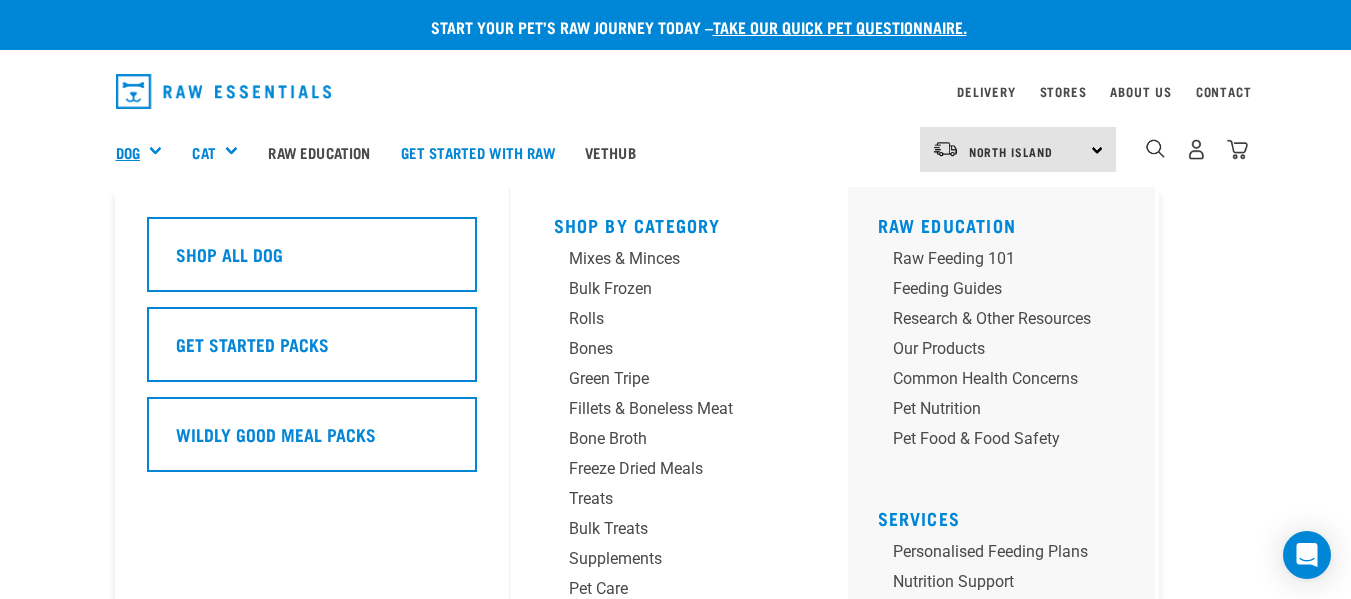 click on "Dog" at bounding box center (128, 152) 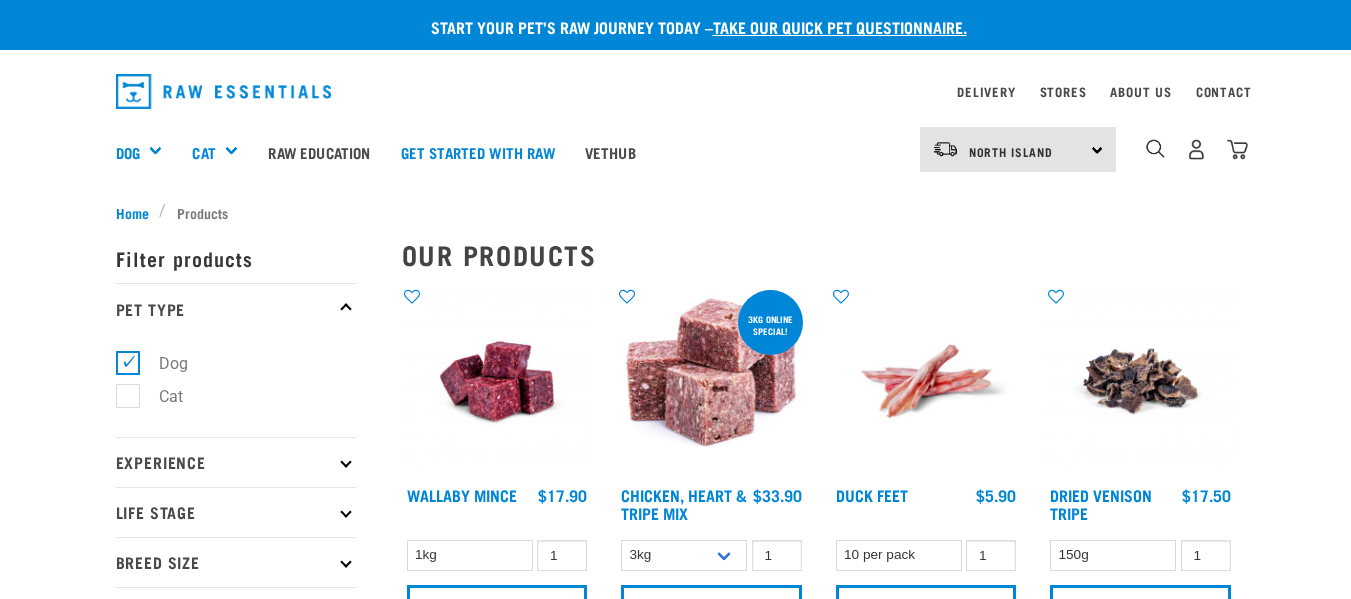 scroll, scrollTop: 0, scrollLeft: 0, axis: both 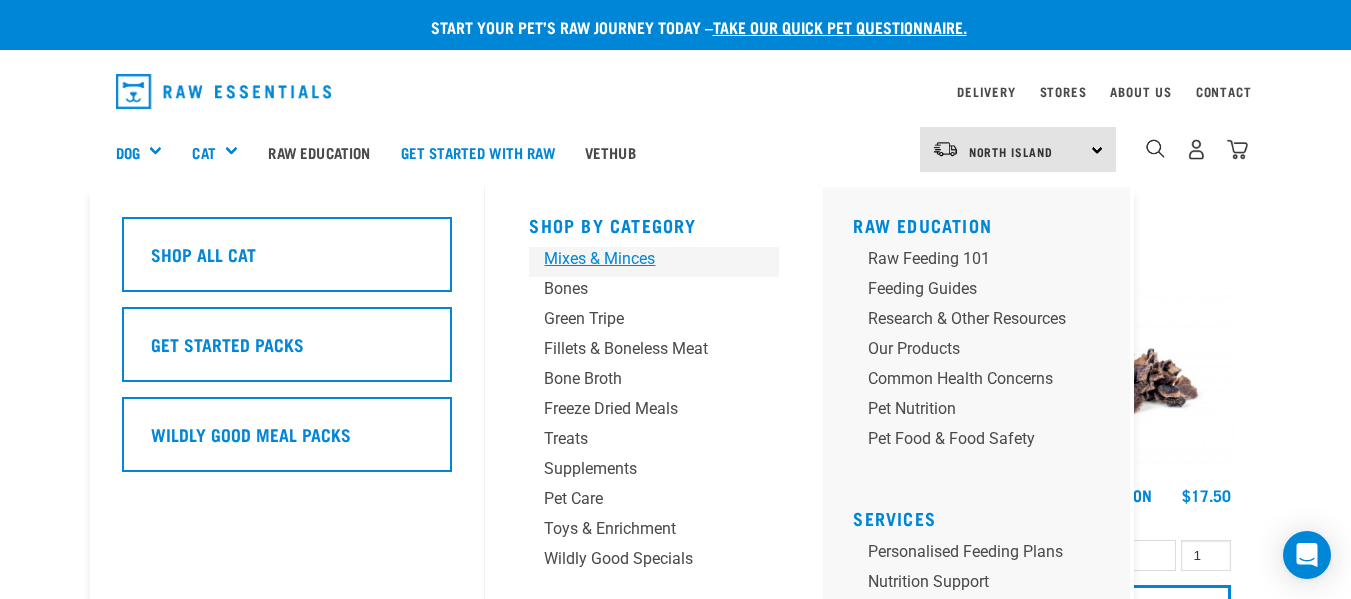 click on "Mixes & Minces" at bounding box center (637, 259) 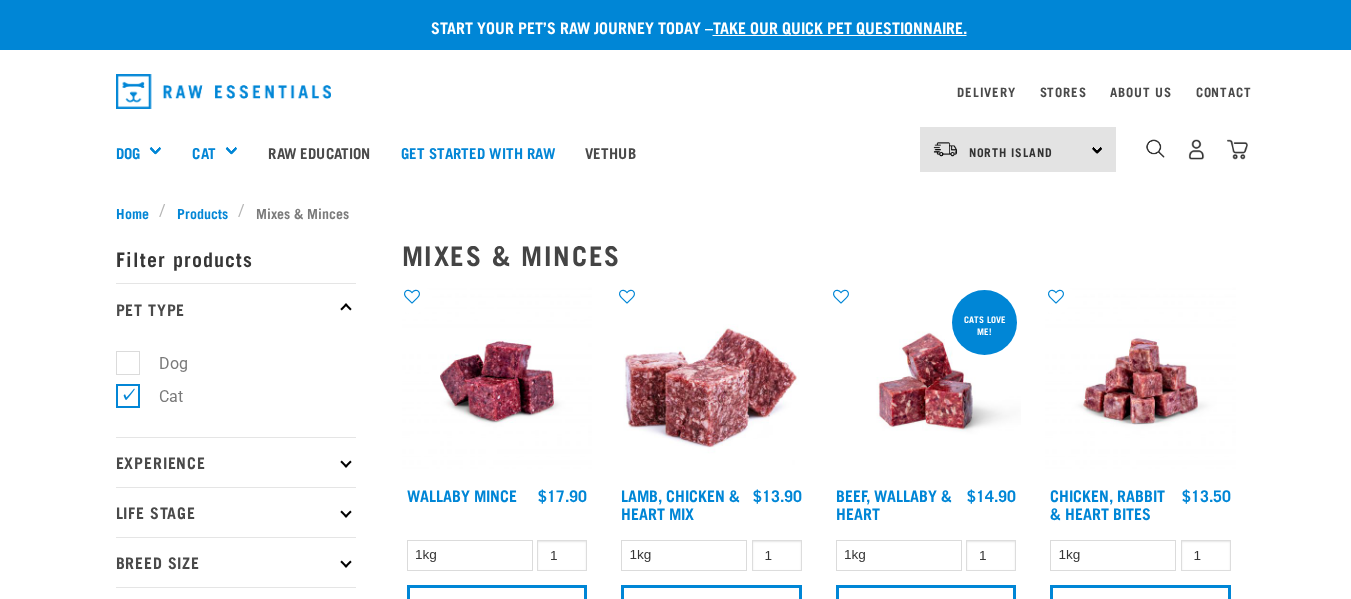 scroll, scrollTop: 0, scrollLeft: 0, axis: both 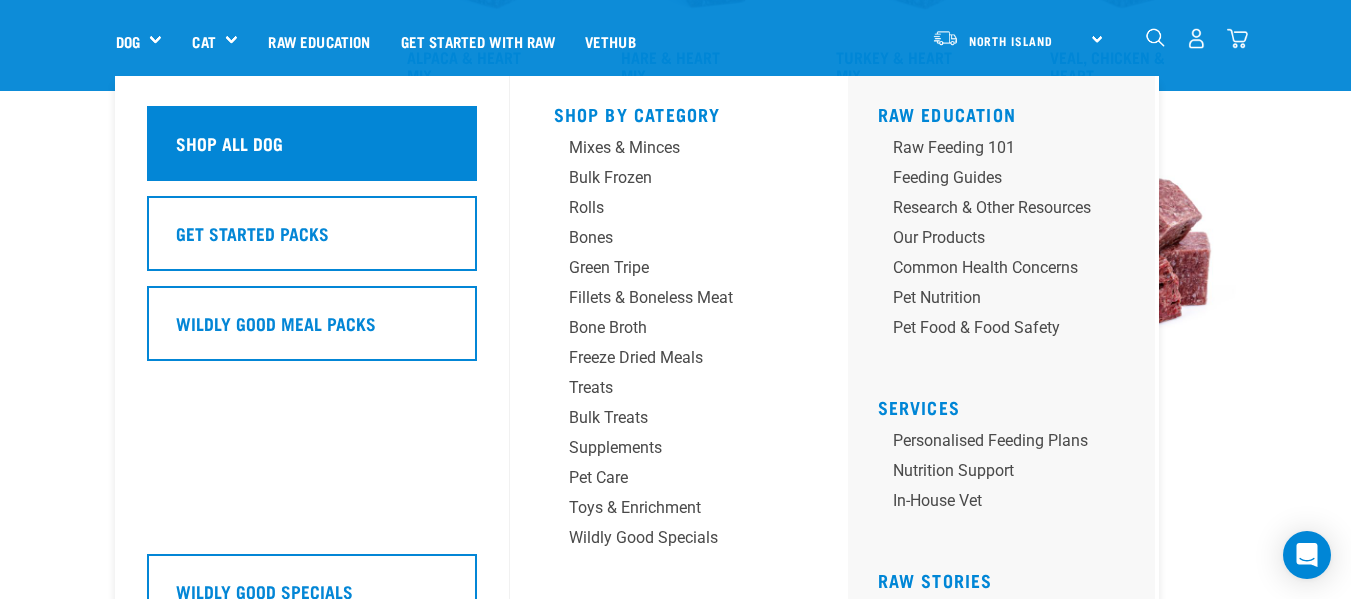 click on "Shop All Dog" at bounding box center (229, 143) 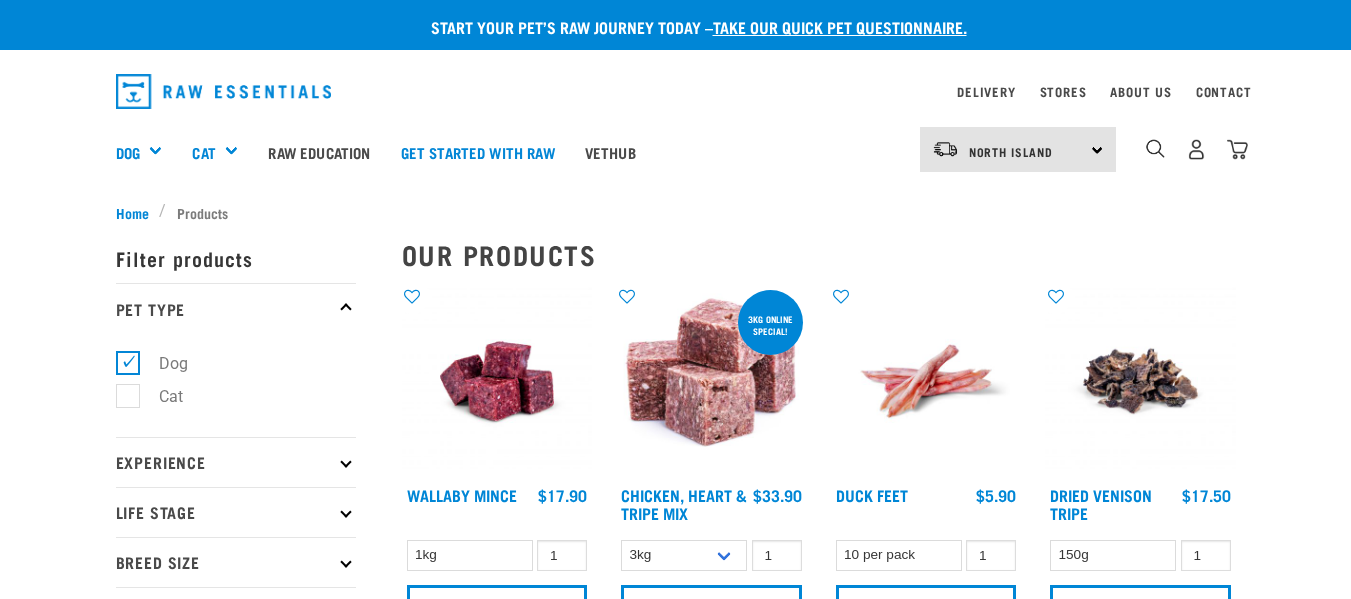 scroll, scrollTop: 0, scrollLeft: 0, axis: both 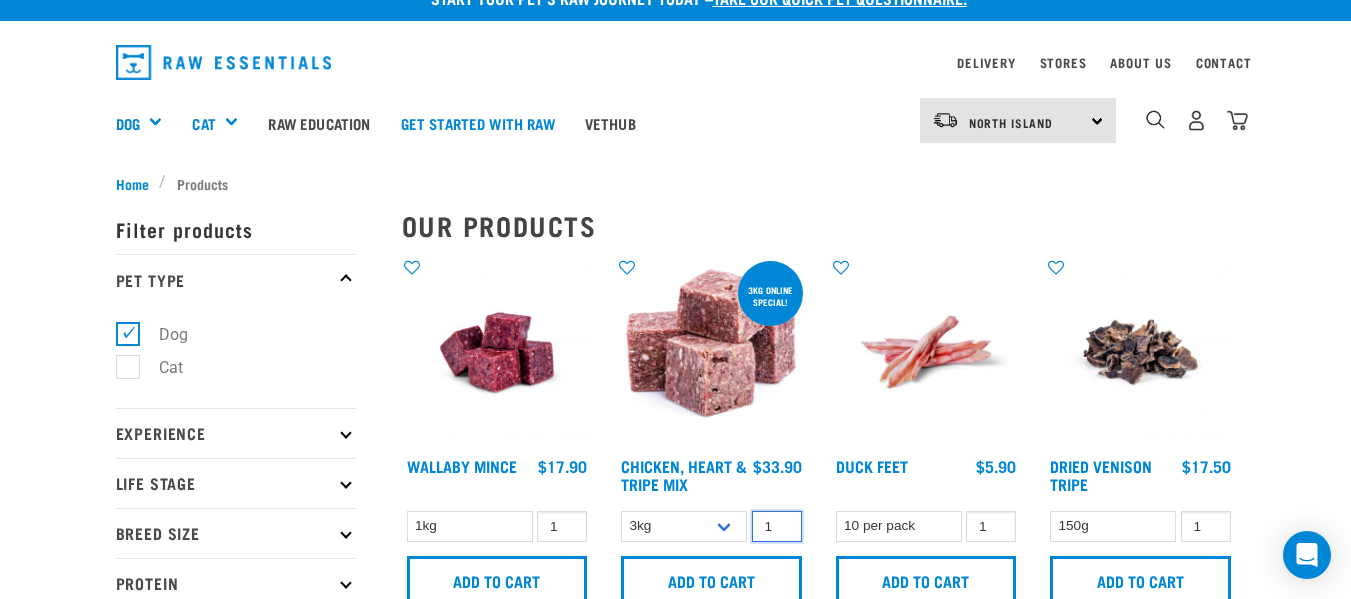 type on "2" 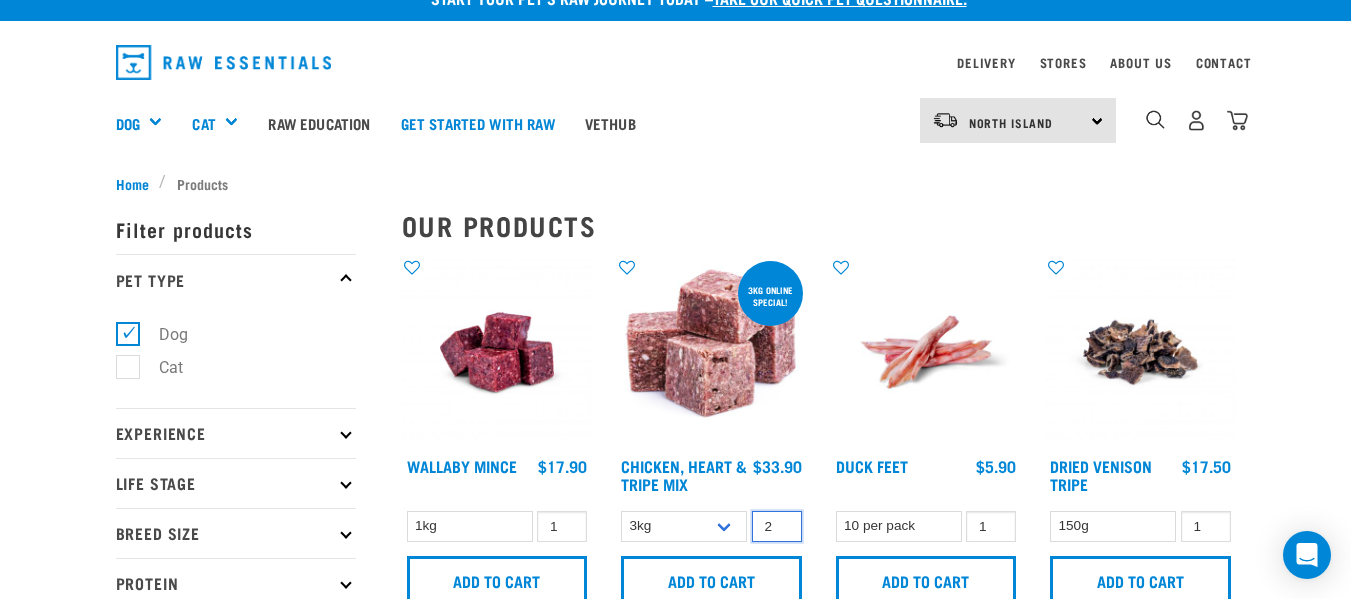 click on "2" at bounding box center (777, 526) 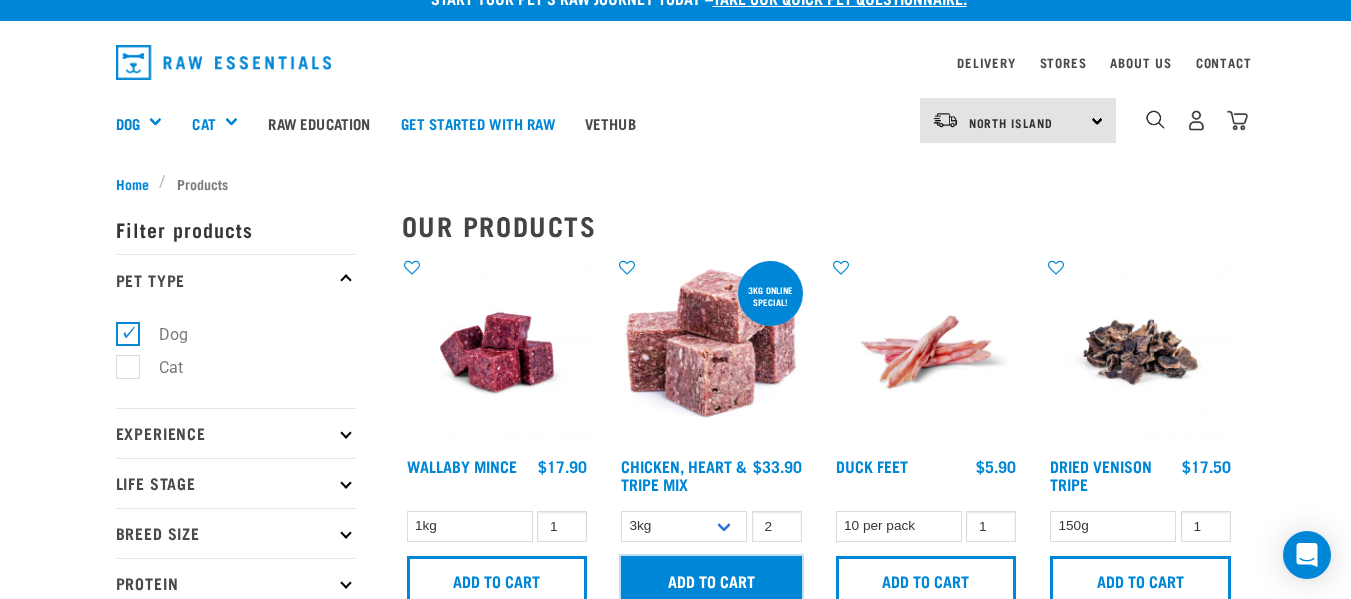 click on "Add to cart" at bounding box center (711, 580) 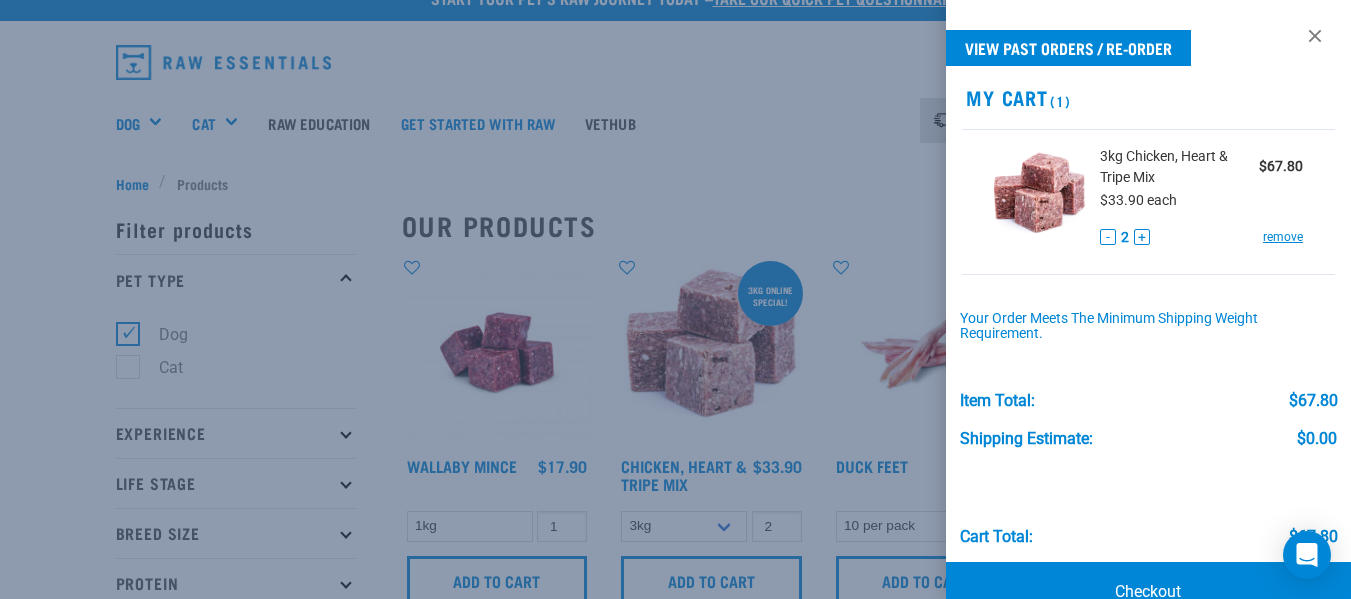 click at bounding box center [675, 299] 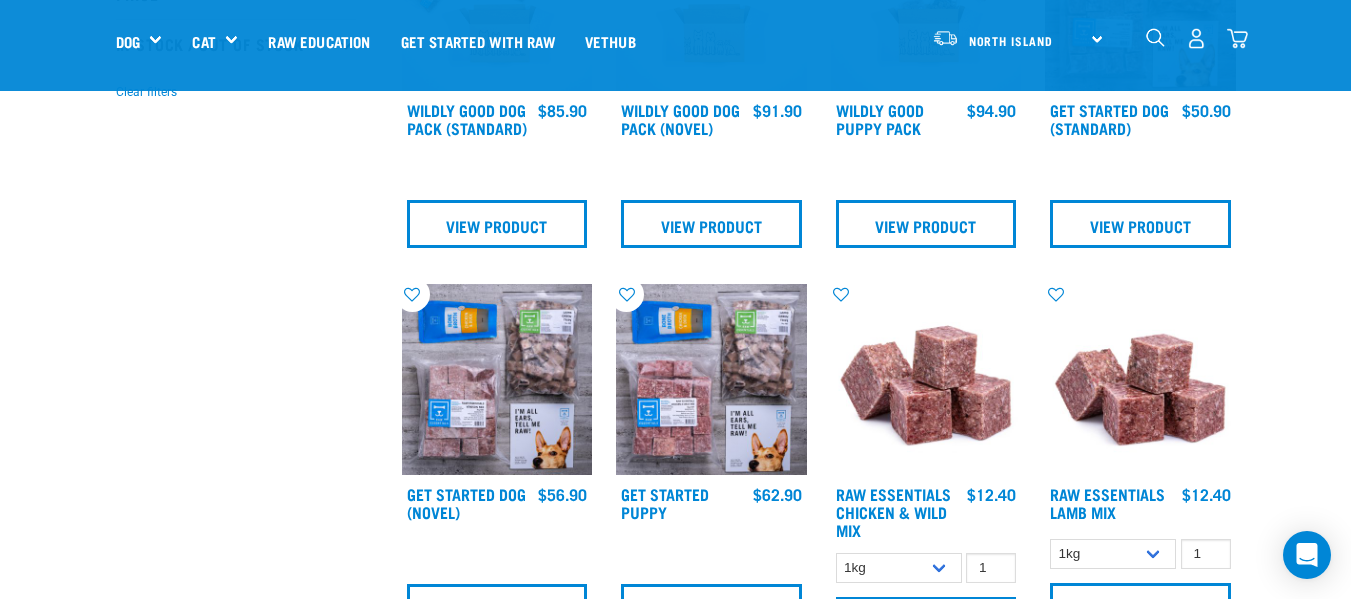 scroll, scrollTop: 643, scrollLeft: 0, axis: vertical 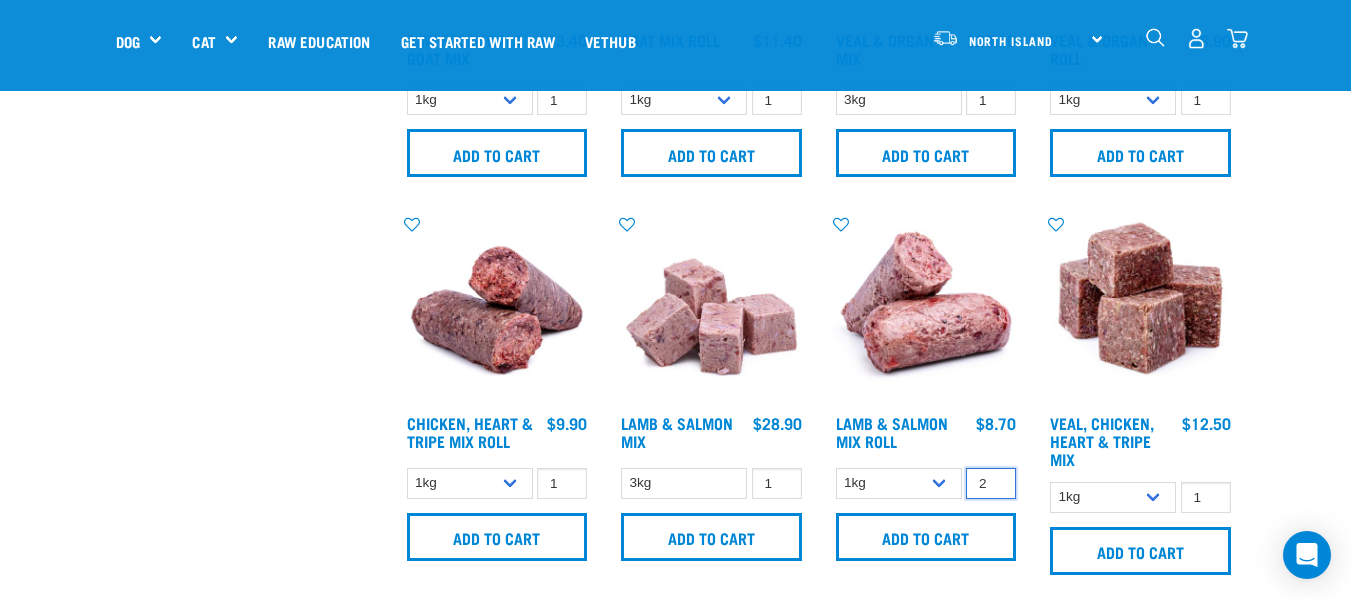 type on "2" 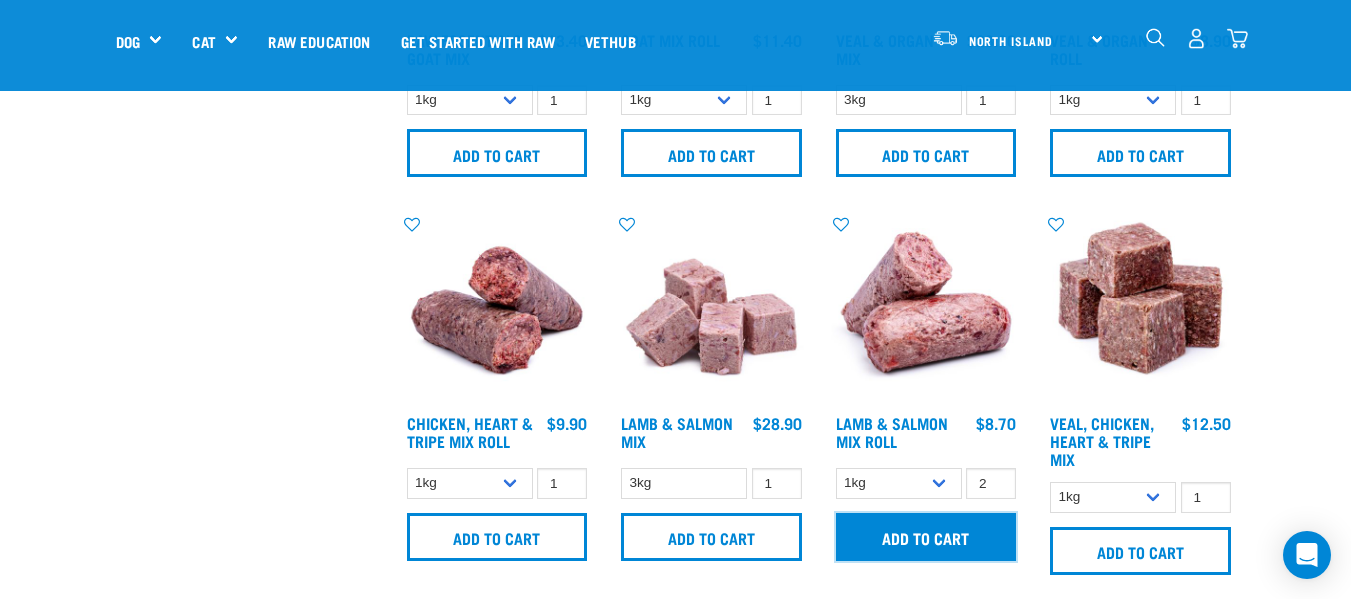 click on "Add to cart" at bounding box center (926, 537) 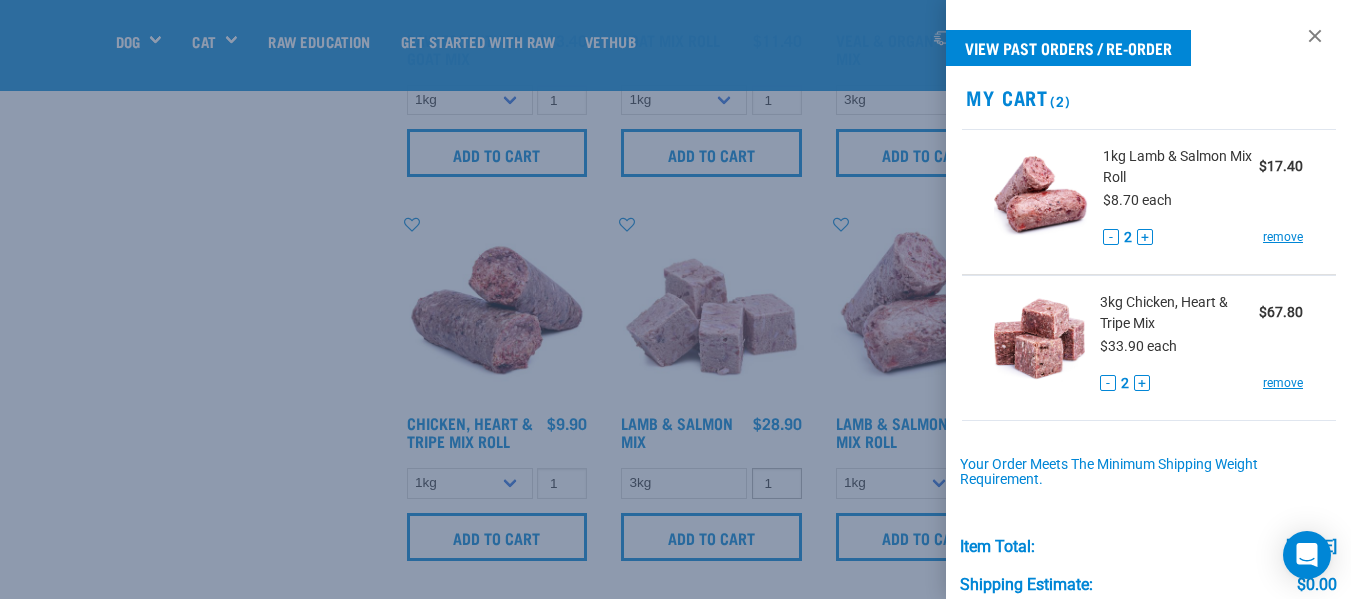 click at bounding box center [675, 299] 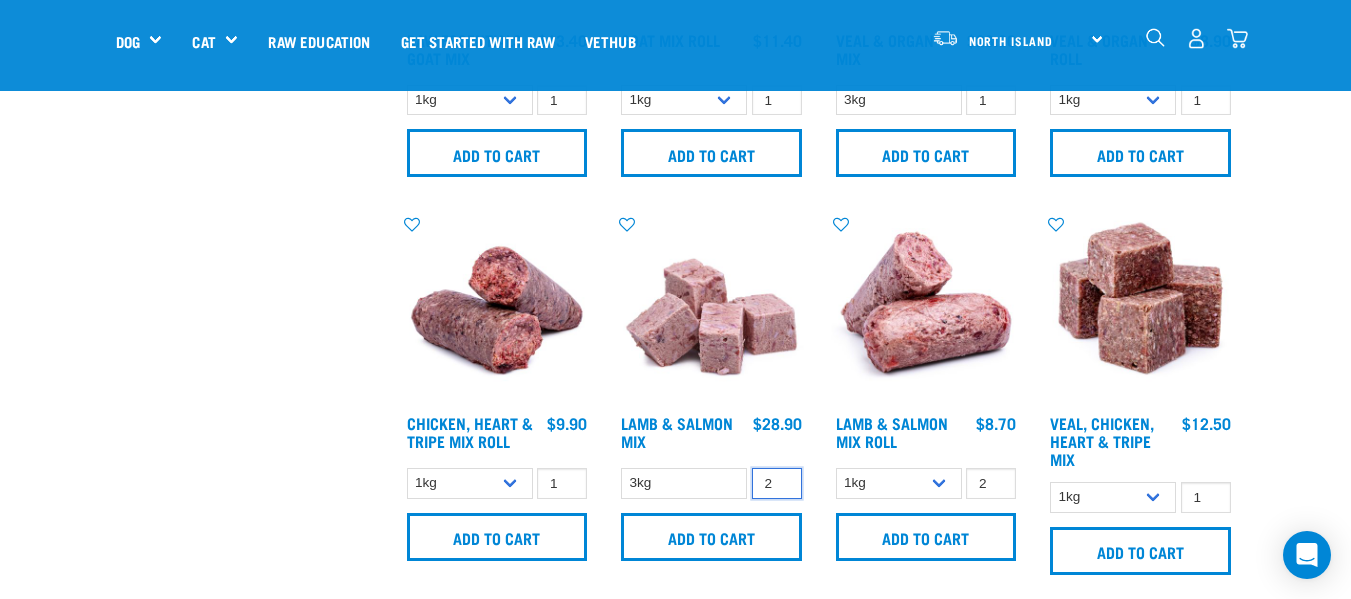 type on "2" 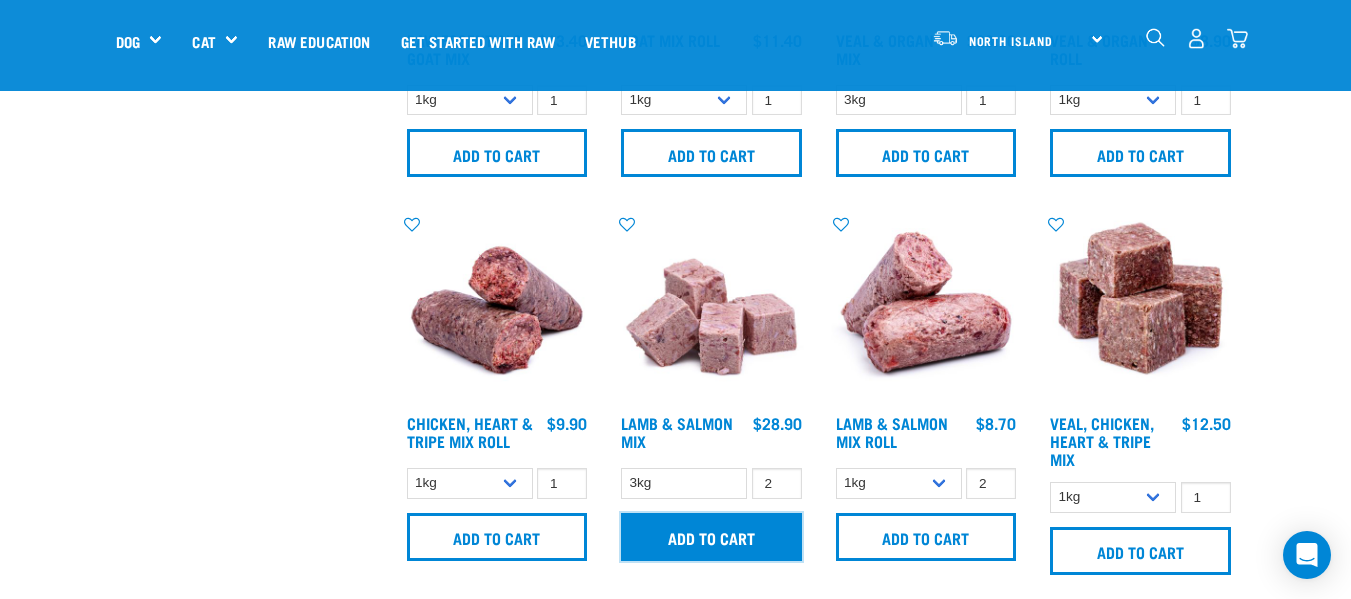 click on "Add to cart" at bounding box center [711, 537] 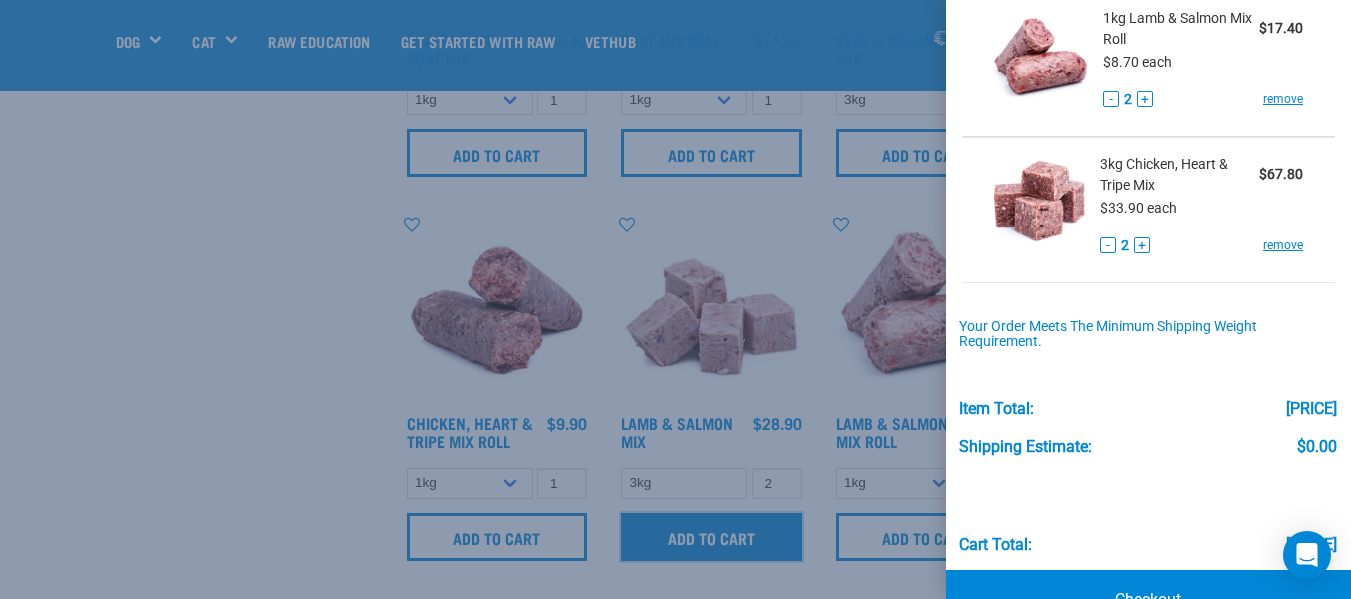 scroll, scrollTop: 339, scrollLeft: 0, axis: vertical 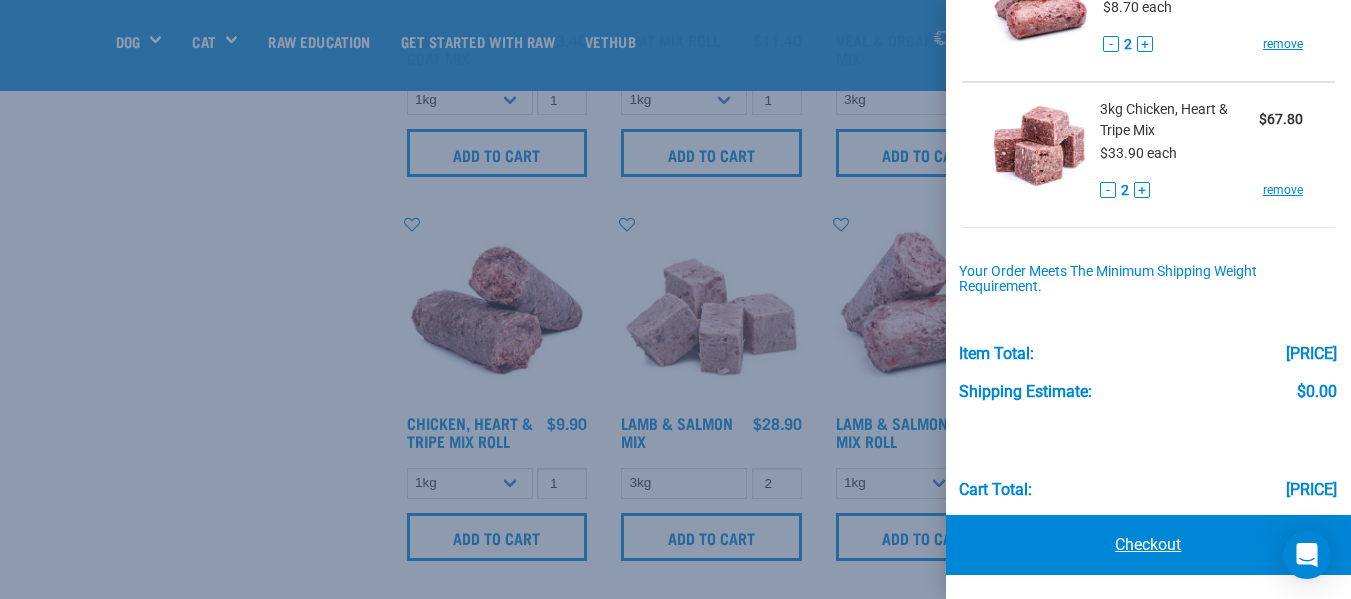 click on "Checkout" at bounding box center [1148, 545] 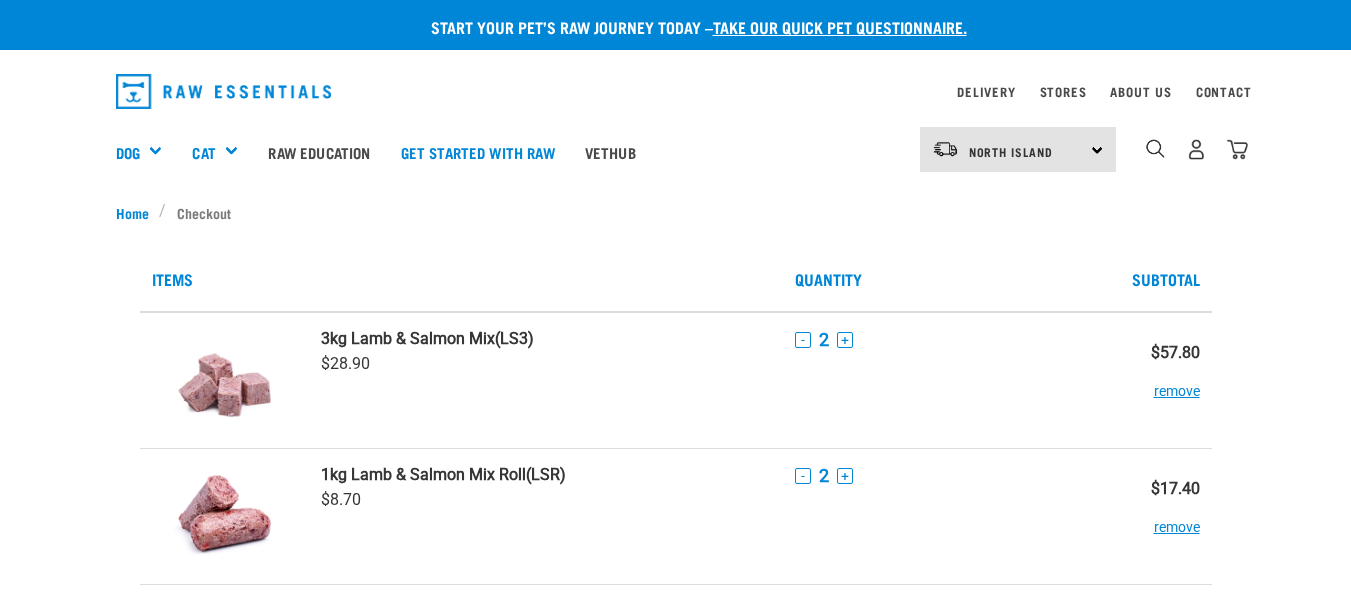 scroll, scrollTop: 0, scrollLeft: 0, axis: both 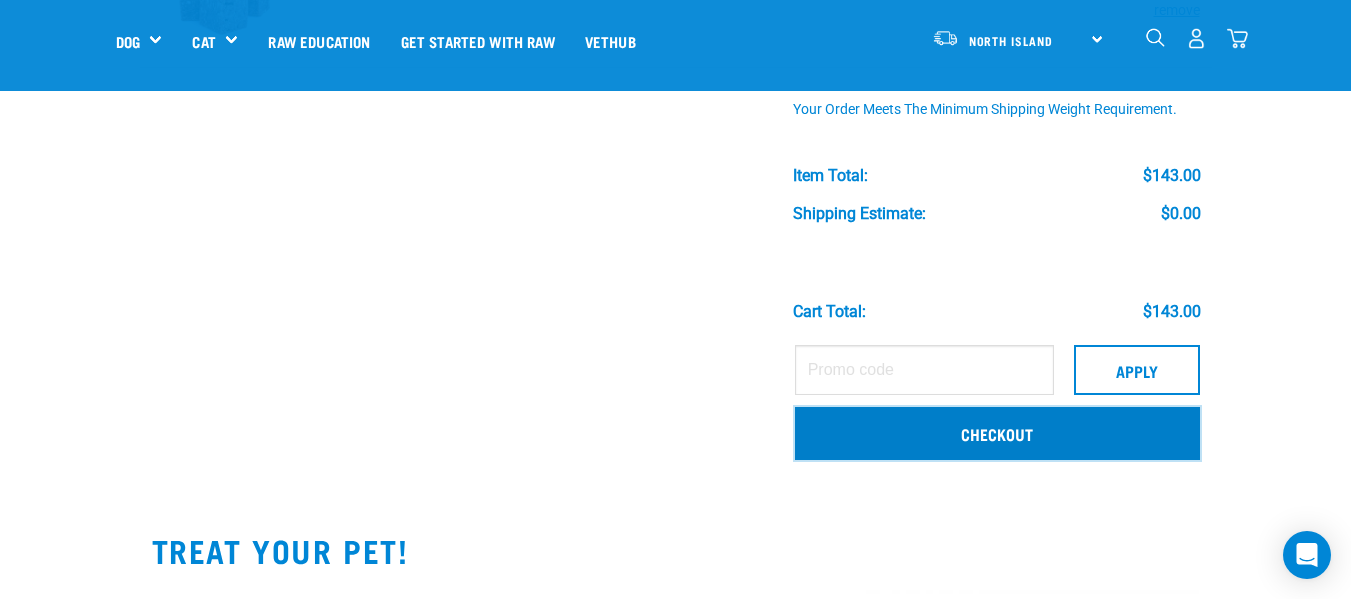click on "Checkout" at bounding box center [997, 433] 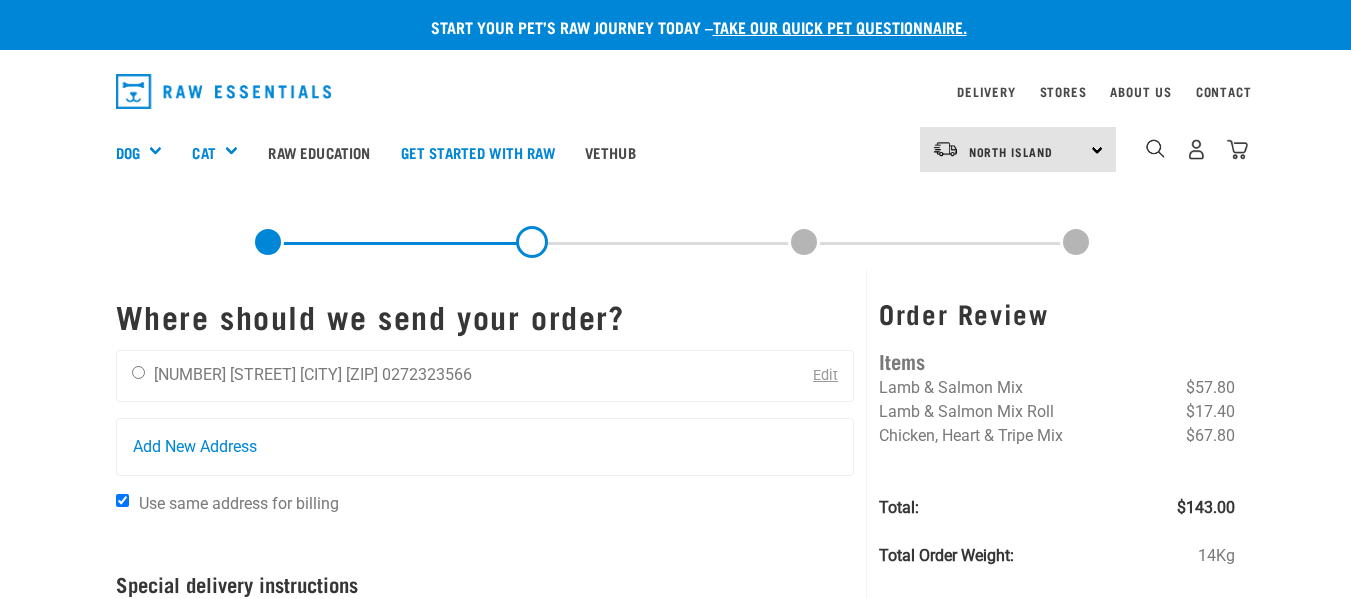 scroll, scrollTop: 0, scrollLeft: 0, axis: both 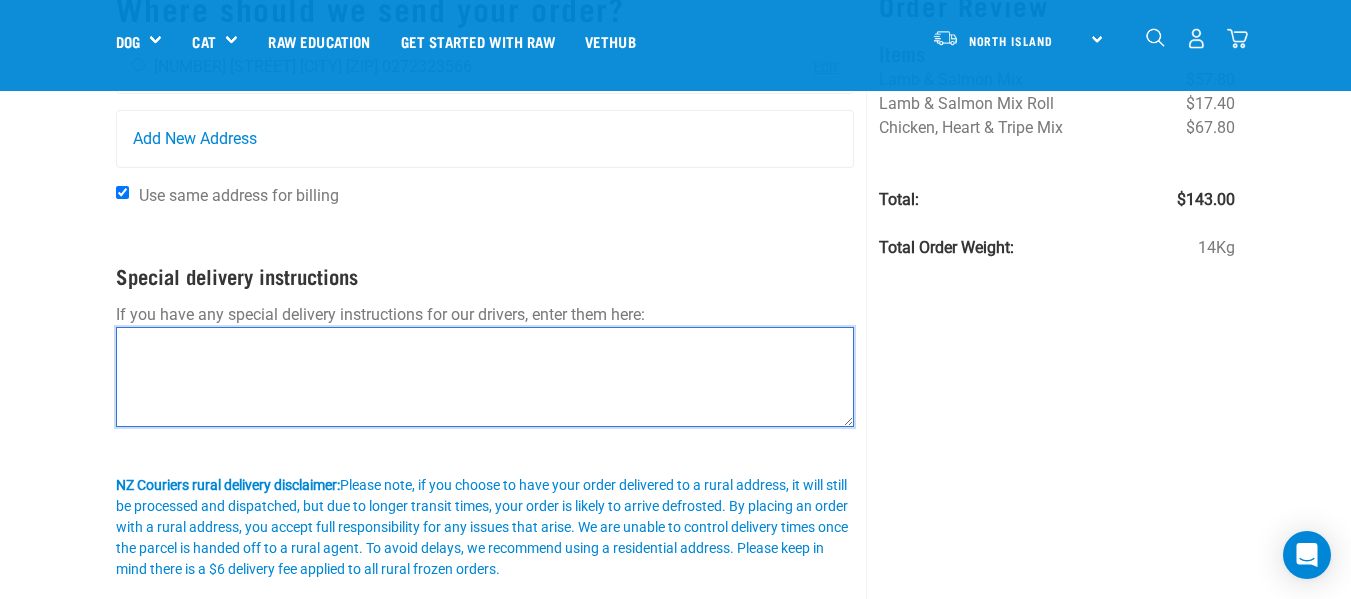 click at bounding box center [485, 377] 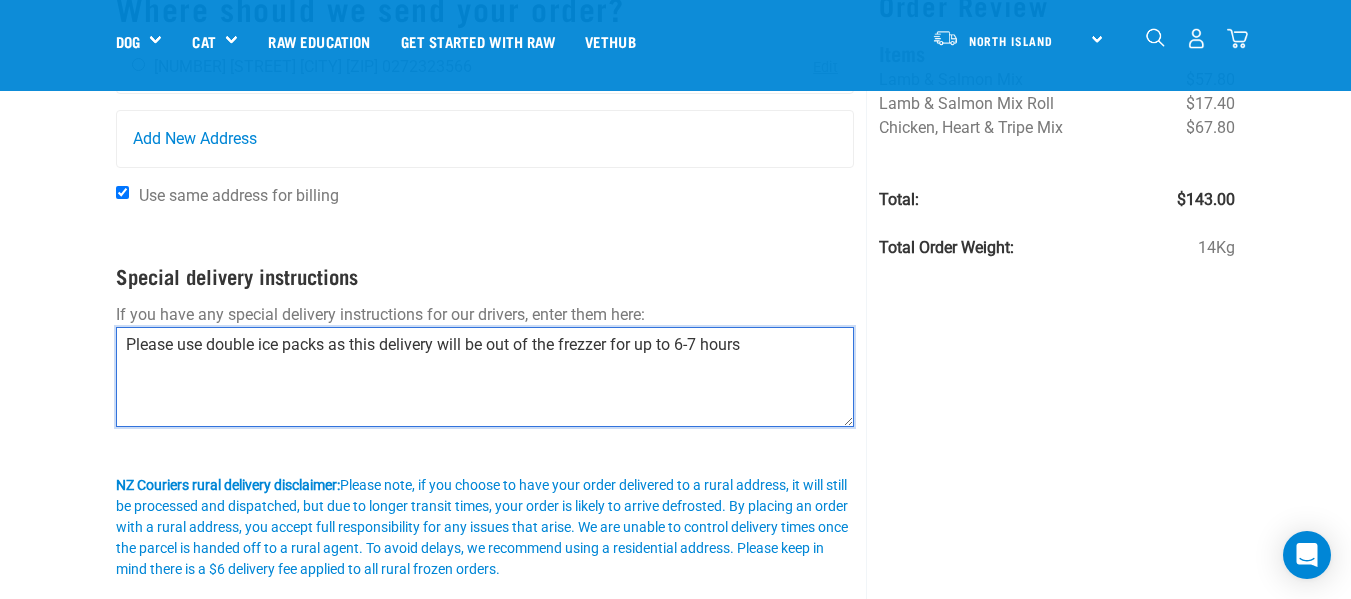 click on "Please use double ice packs as this delivery will be out of the frezzer for up to 6-7 hours" at bounding box center (485, 377) 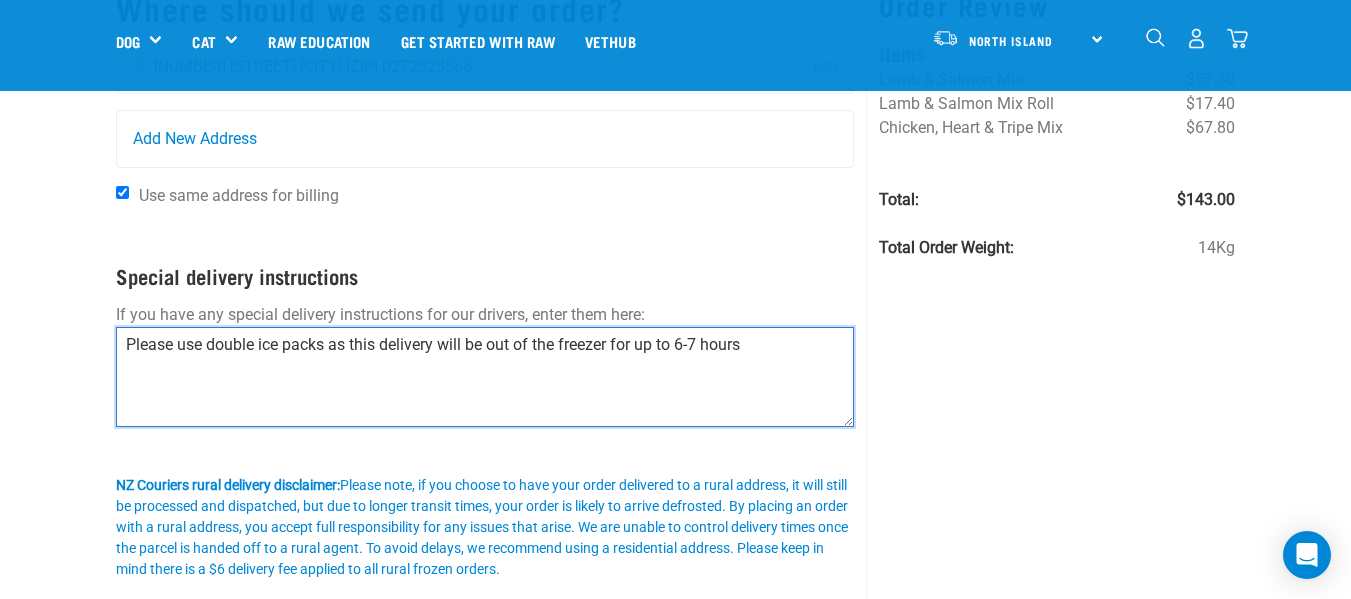 click on "Please use double ice packs as this delivery will be out of the freezer for up to 6-7 hours" at bounding box center [485, 377] 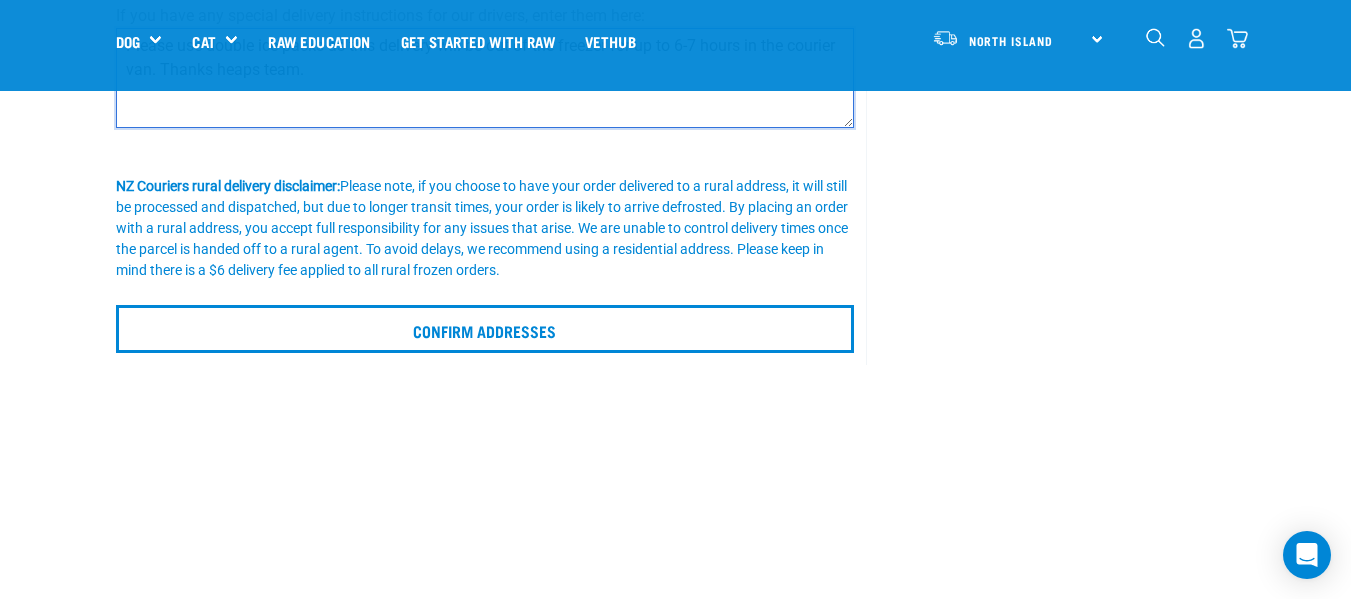 scroll, scrollTop: 471, scrollLeft: 0, axis: vertical 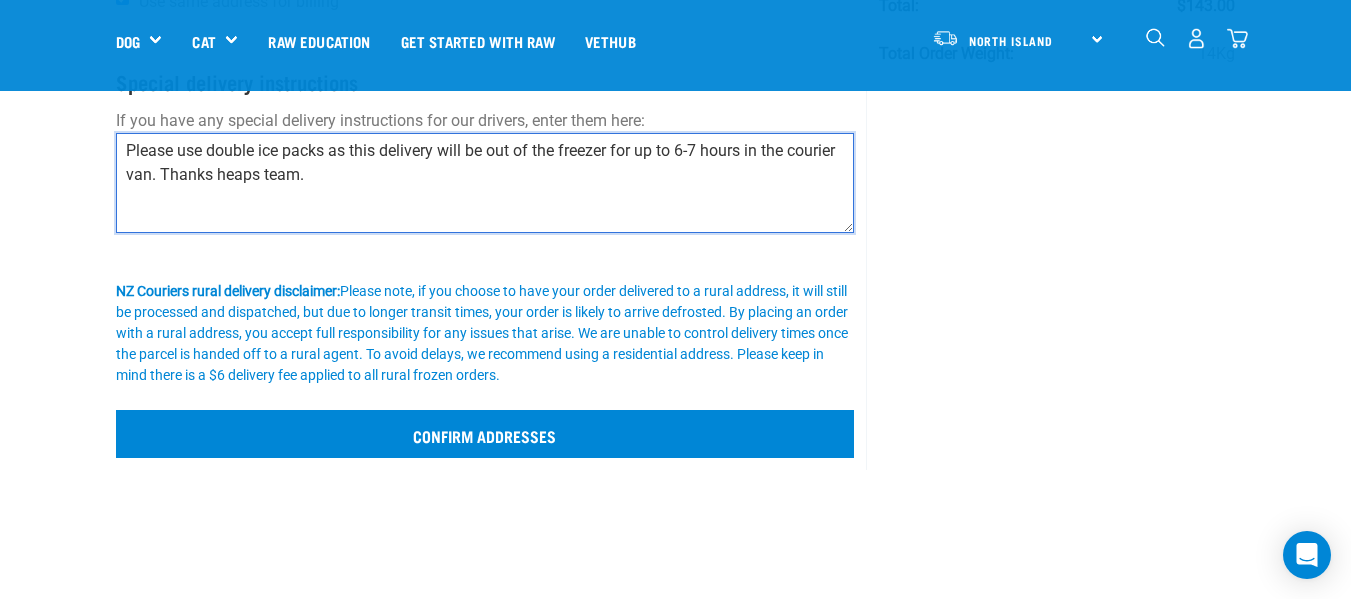 type on "Please use double ice packs as this delivery will be out of the freezer for up to 6-7 hours in the courier van. Thanks heaps team." 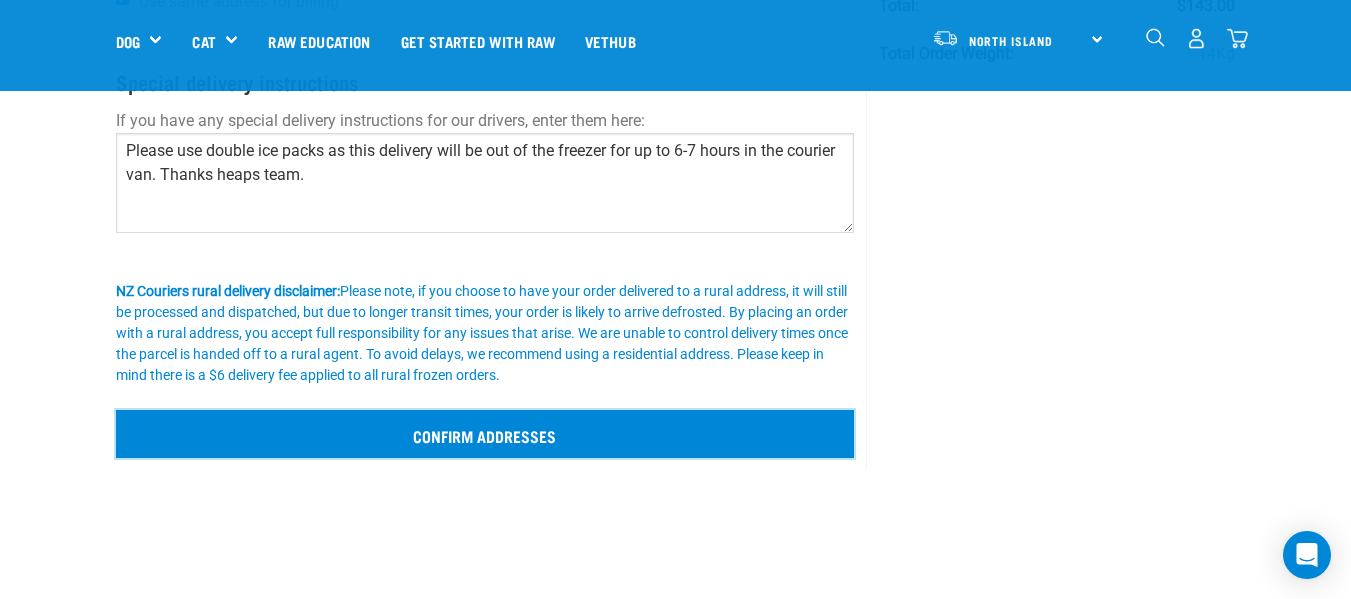 click on "Confirm addresses" at bounding box center [485, 434] 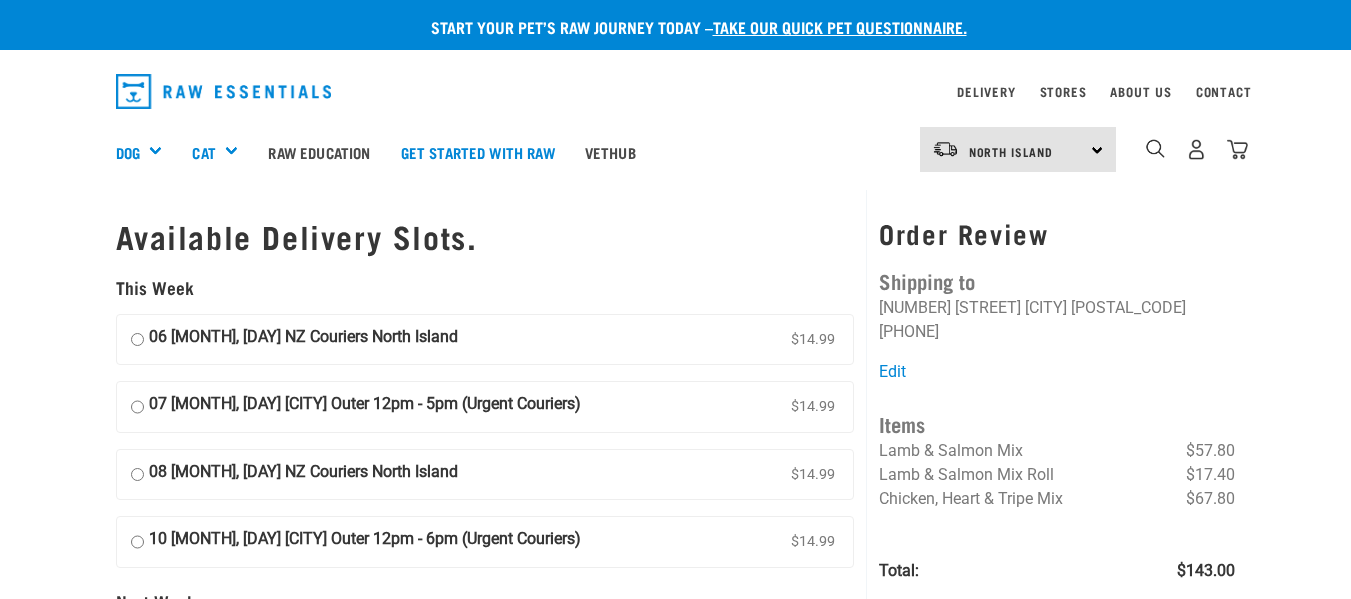 scroll, scrollTop: 0, scrollLeft: 0, axis: both 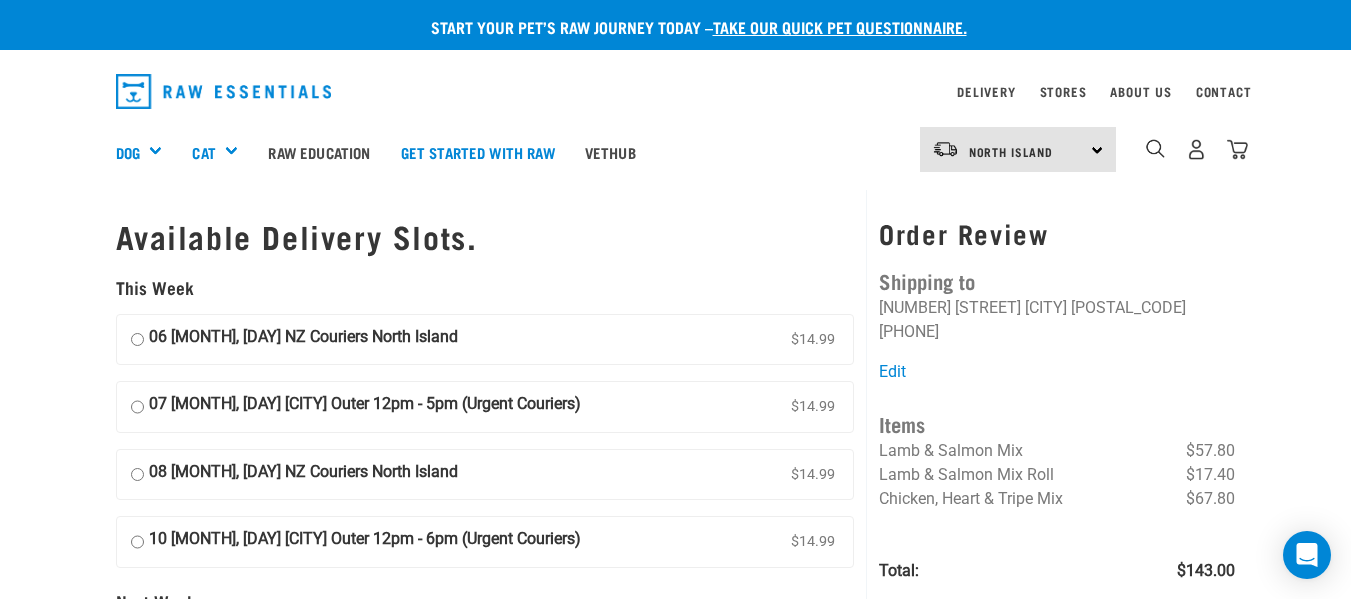 click on "07 [MONTH], [DAY] [CITY] Outer 12pm - 5pm (Urgent Couriers) $14.99" at bounding box center (137, 407) 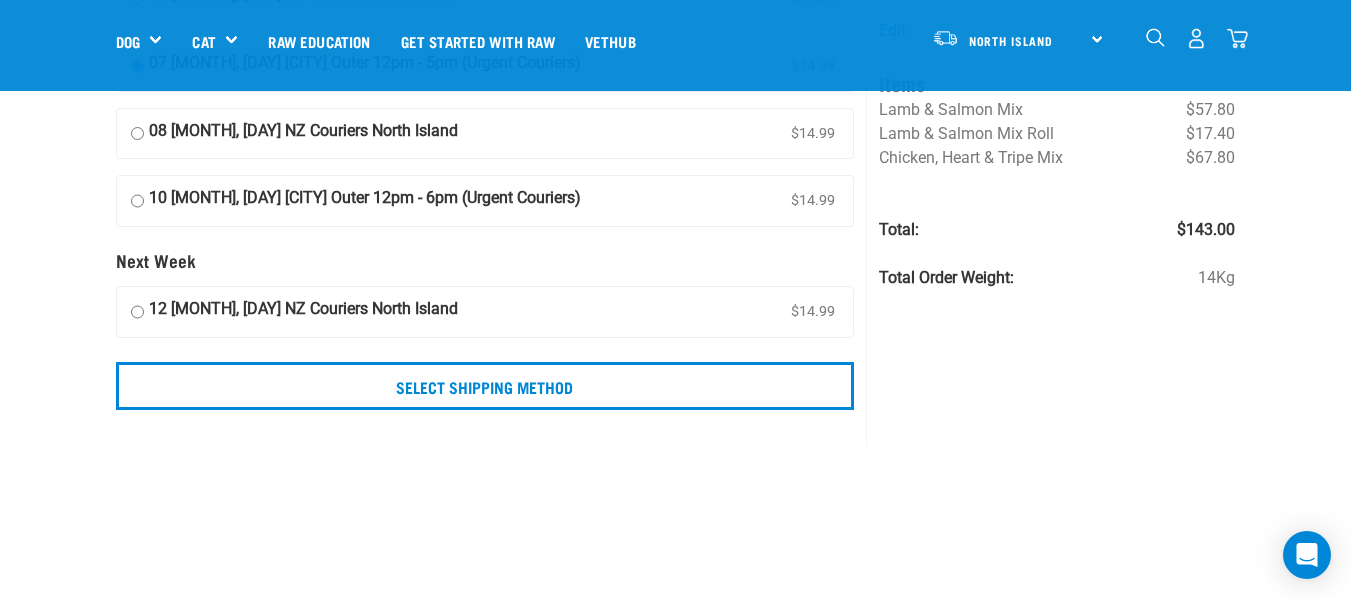 scroll, scrollTop: 204, scrollLeft: 0, axis: vertical 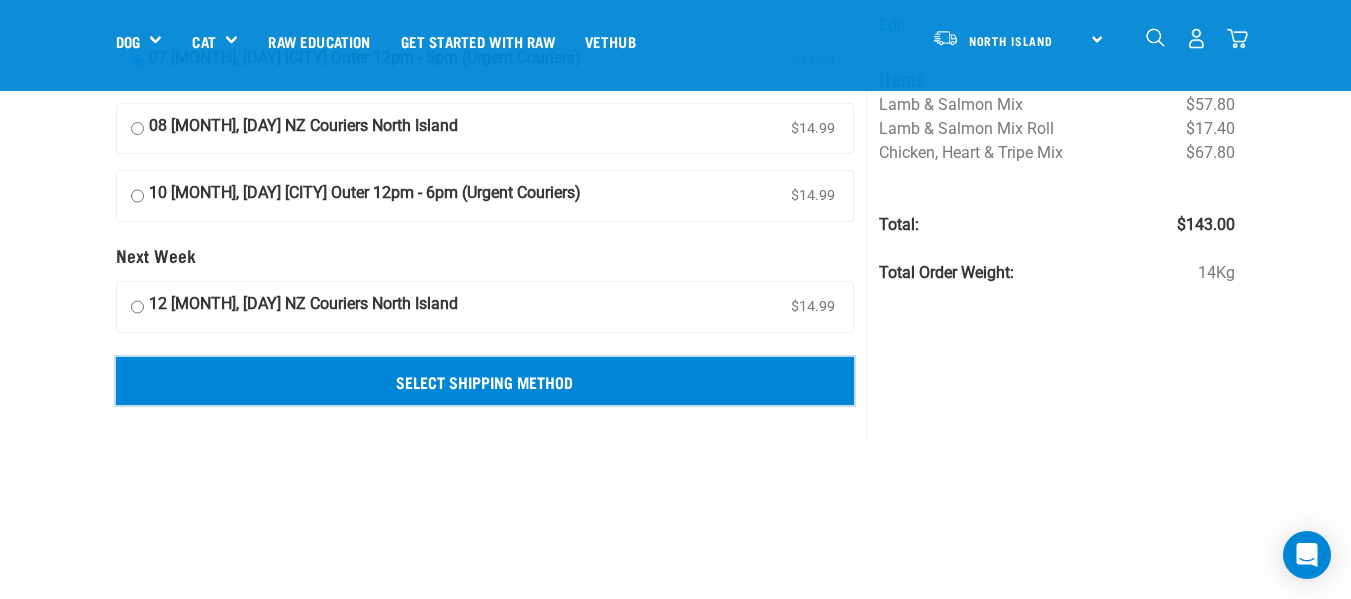 click on "Select Shipping Method" at bounding box center [485, 381] 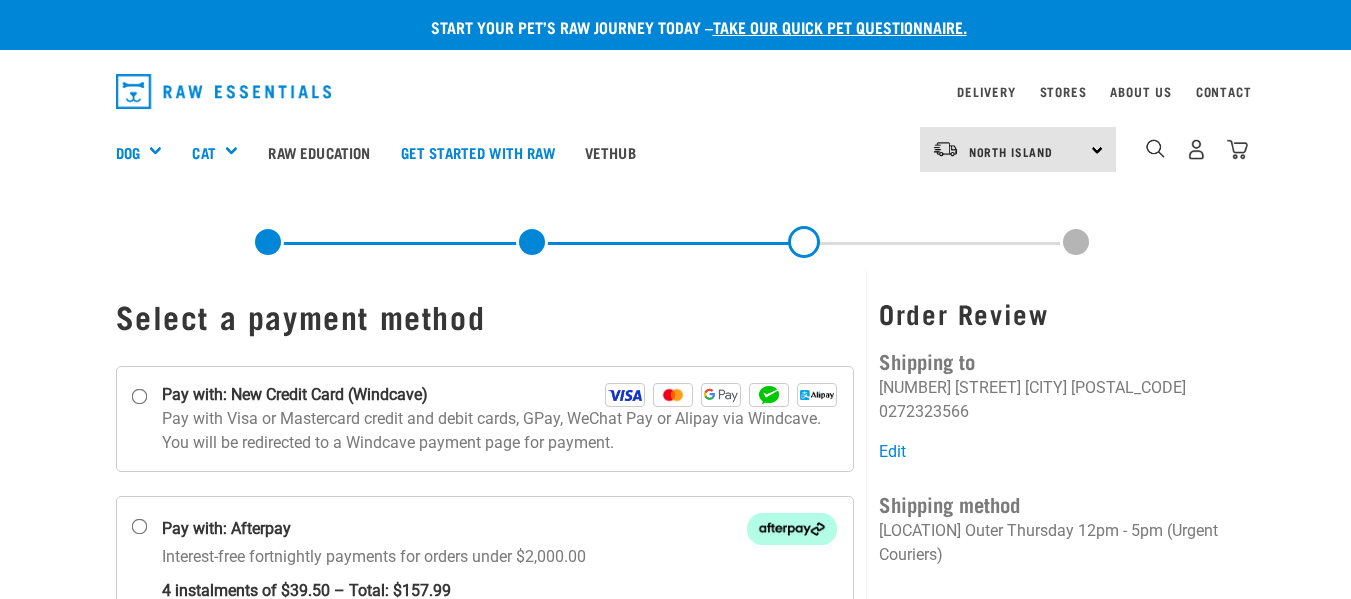 scroll, scrollTop: 0, scrollLeft: 0, axis: both 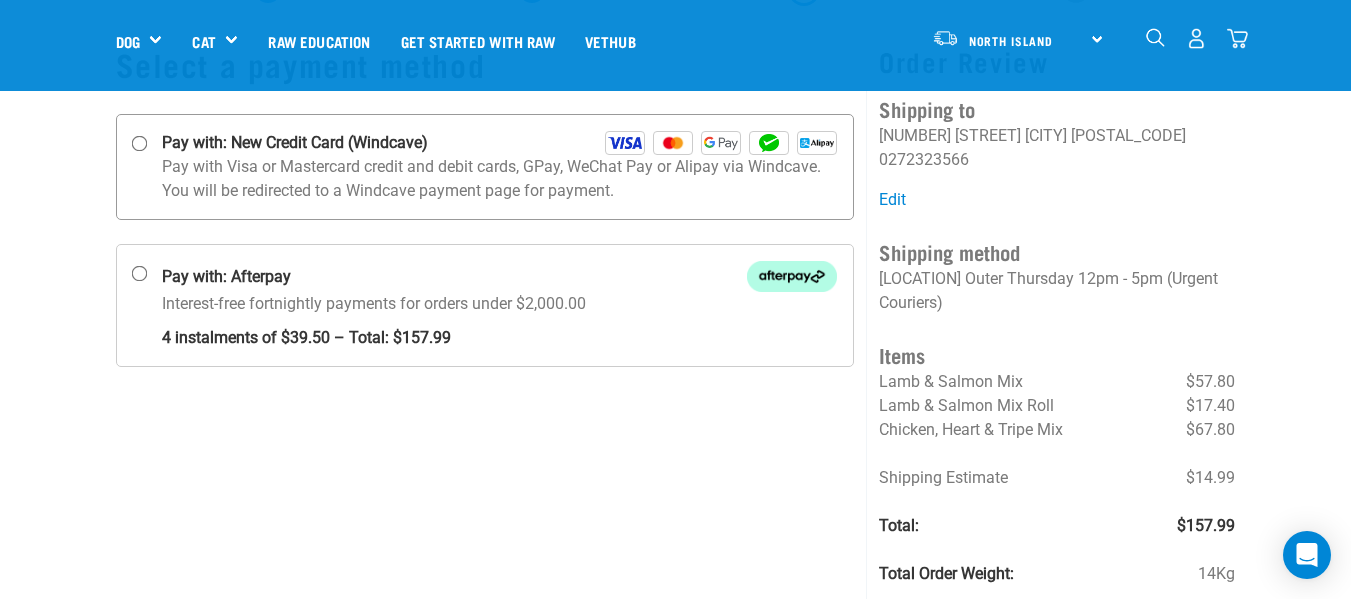 click on "Pay with: New Credit Card (Windcave)" at bounding box center (139, 144) 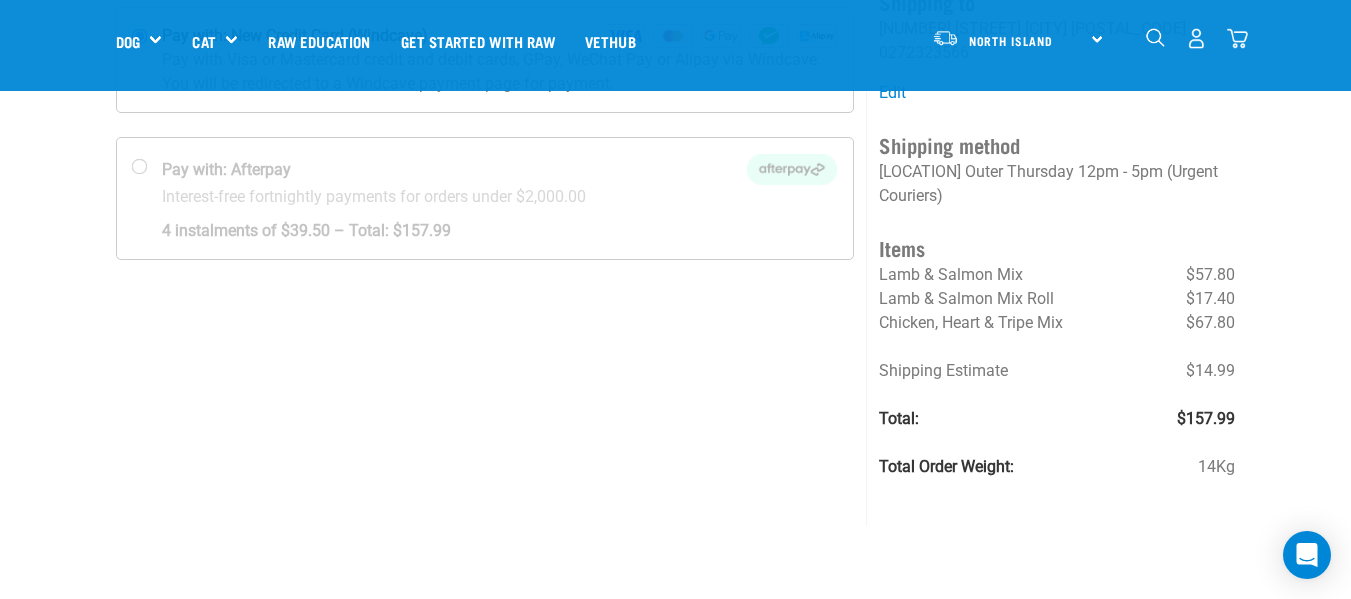 scroll, scrollTop: 281, scrollLeft: 0, axis: vertical 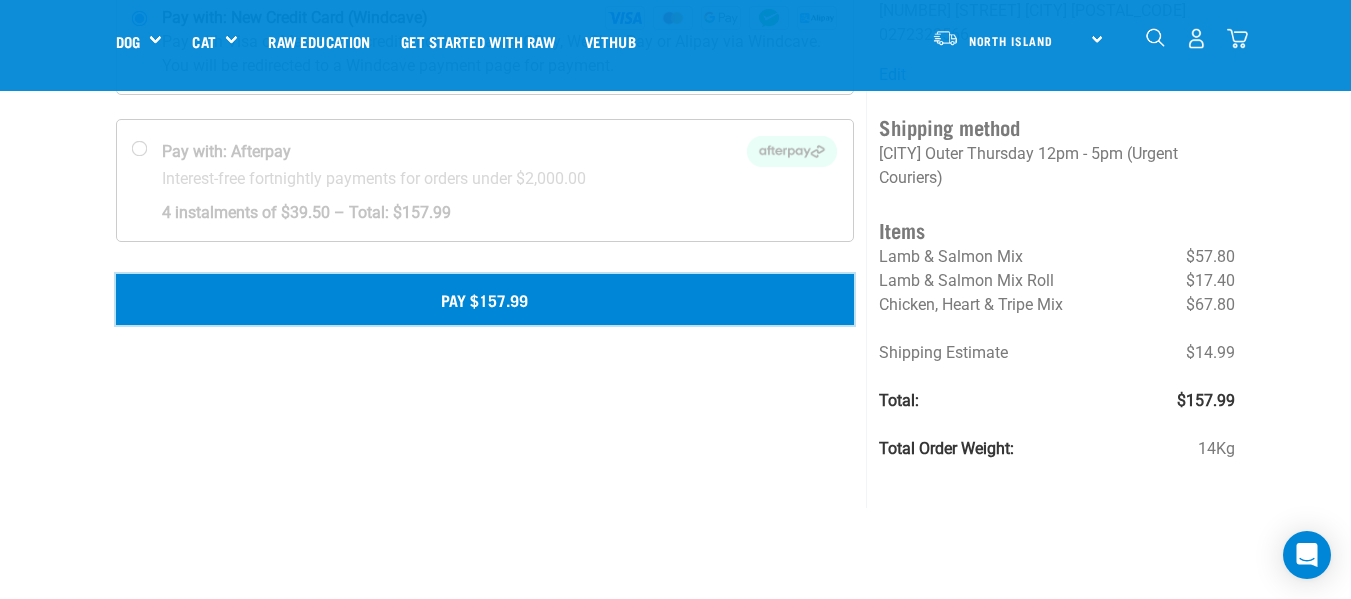 click on "Pay $157.99" at bounding box center [485, 299] 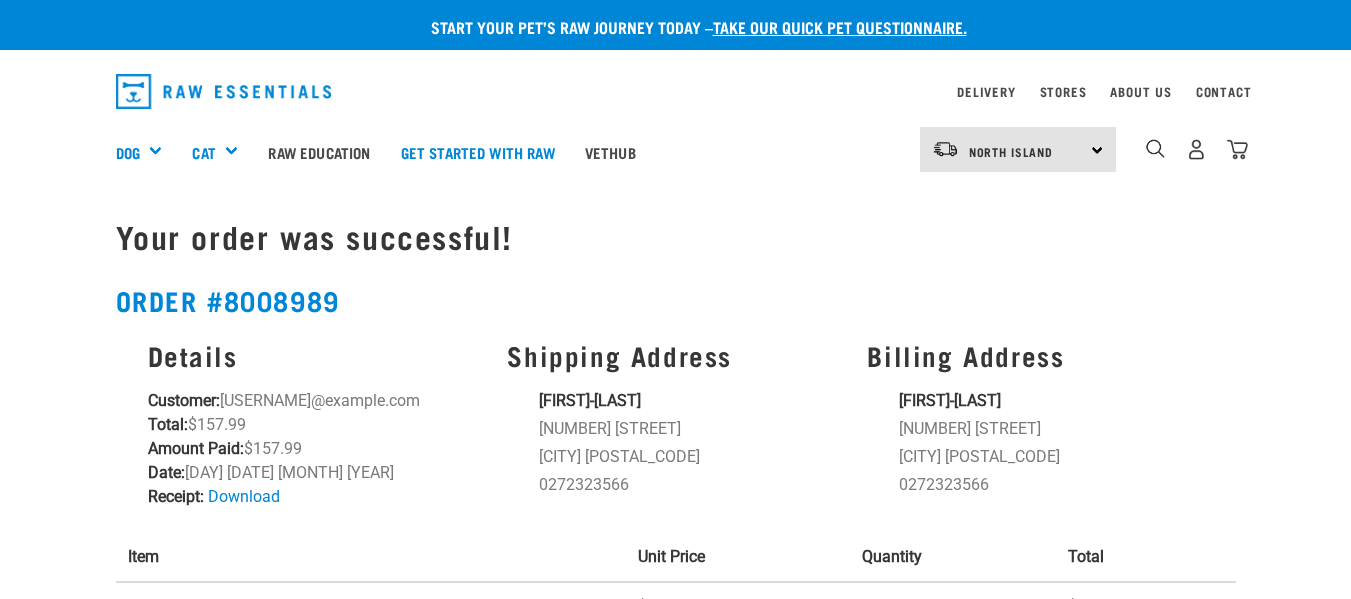 scroll, scrollTop: 0, scrollLeft: 0, axis: both 